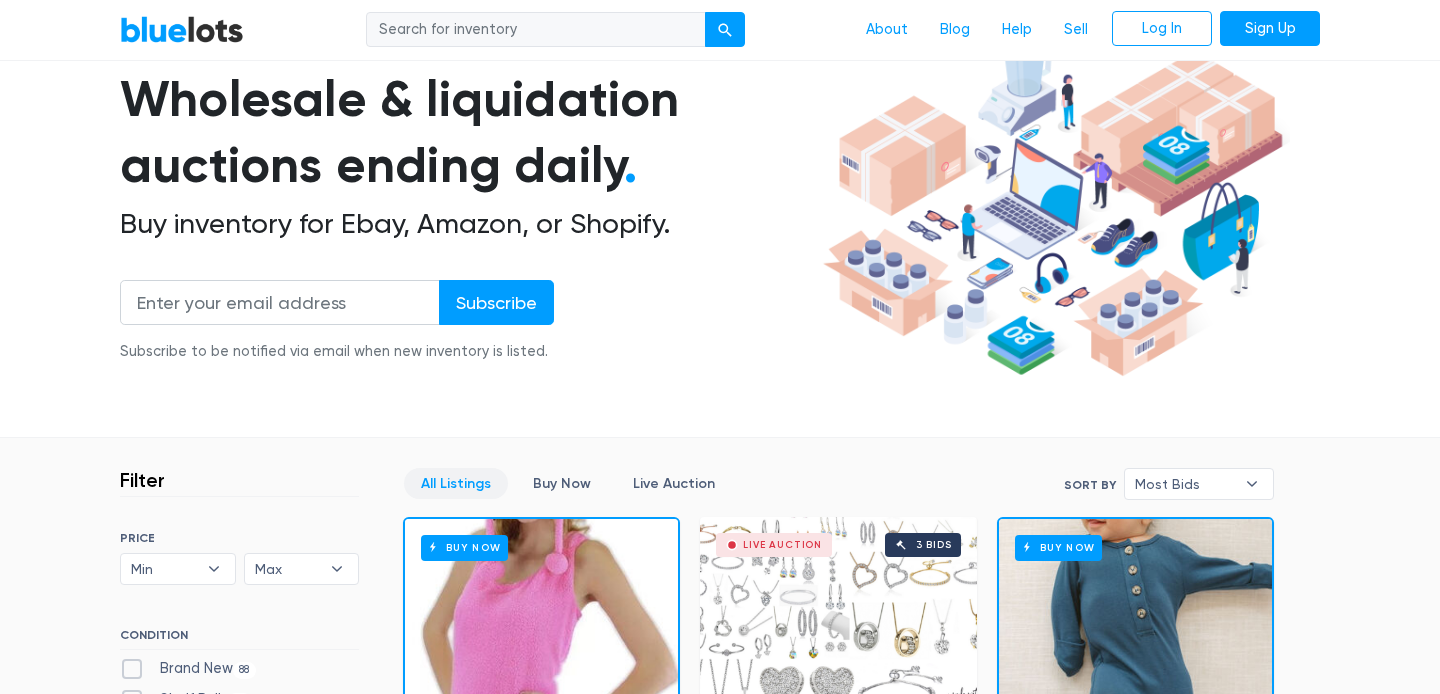 scroll, scrollTop: 134, scrollLeft: 0, axis: vertical 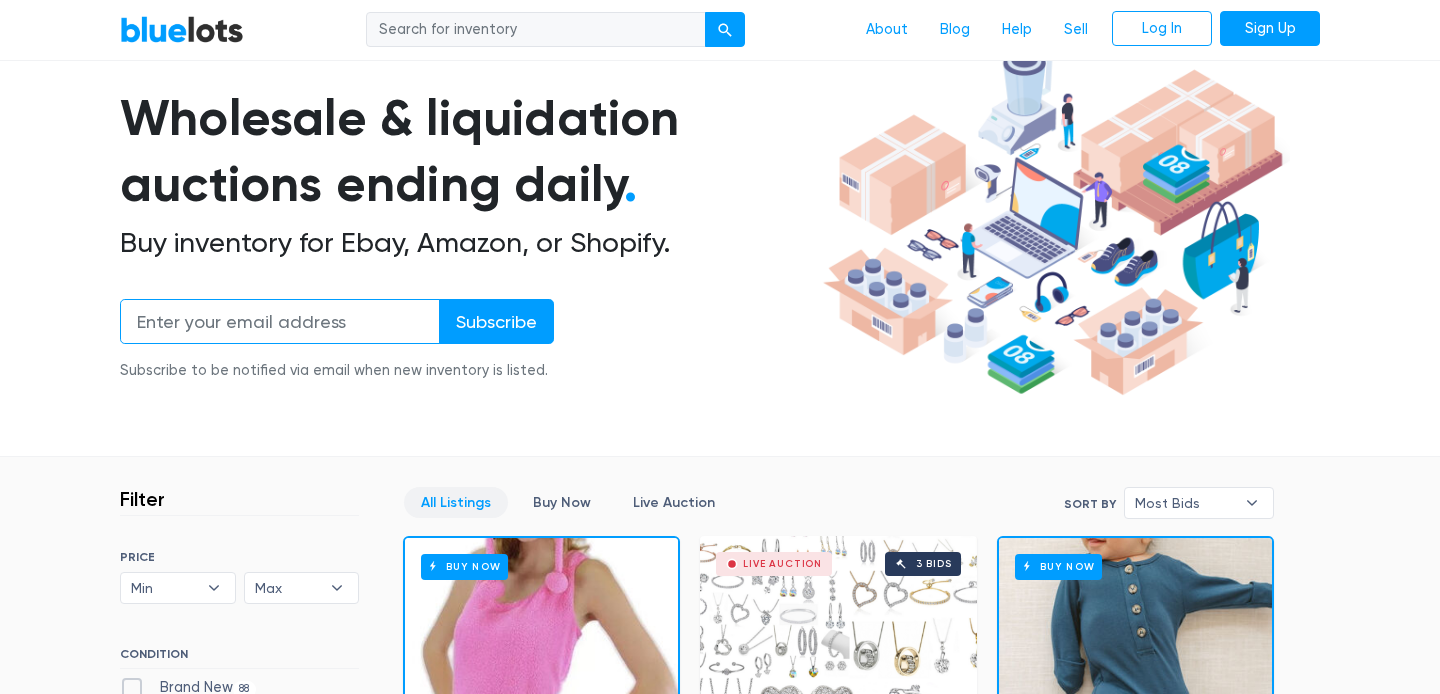 click at bounding box center (280, 321) 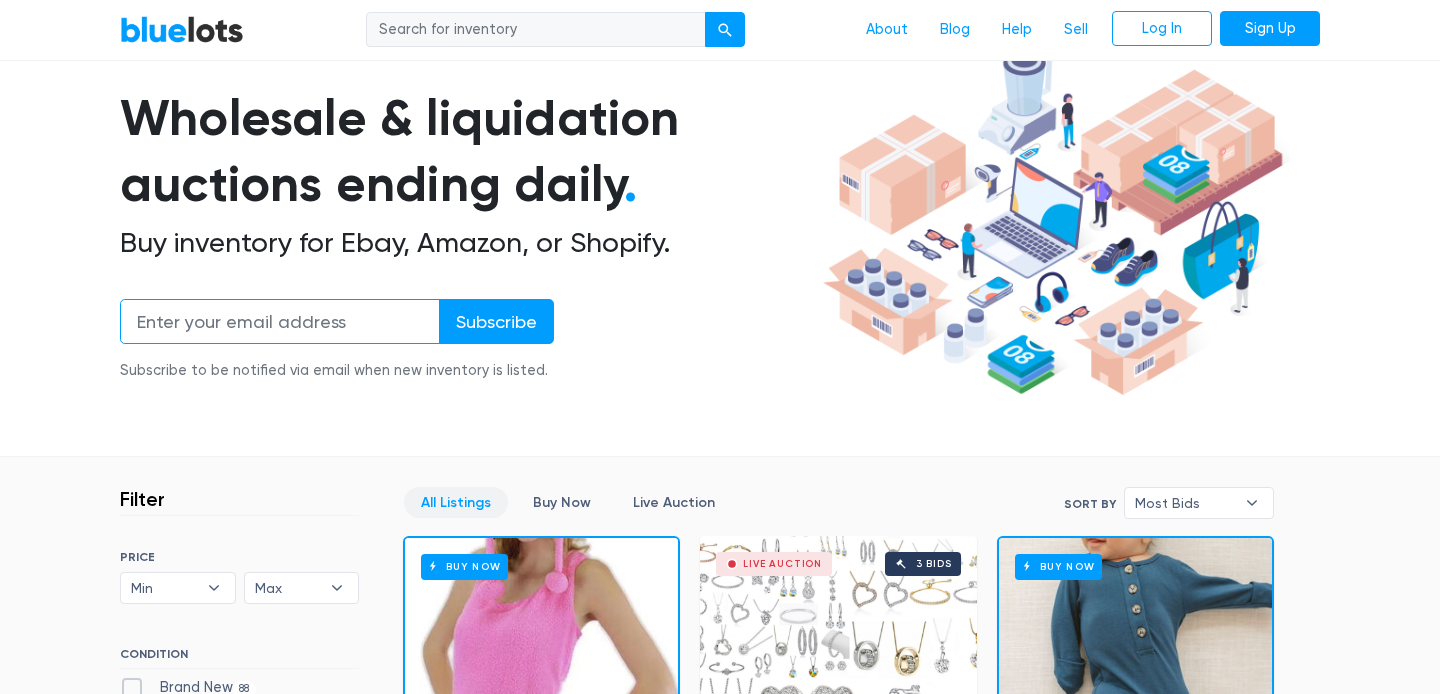 type on "DavidMKochi@gmail.com" 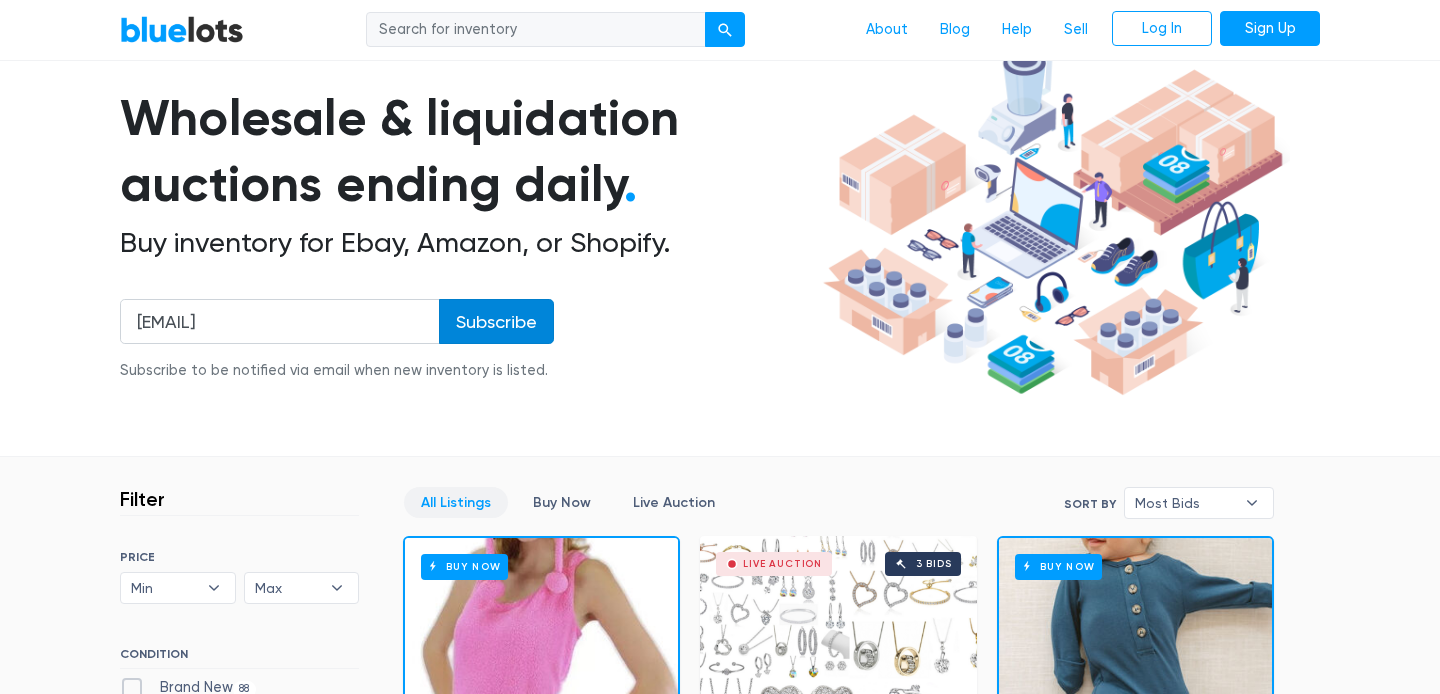click on "Subscribe" at bounding box center (496, 321) 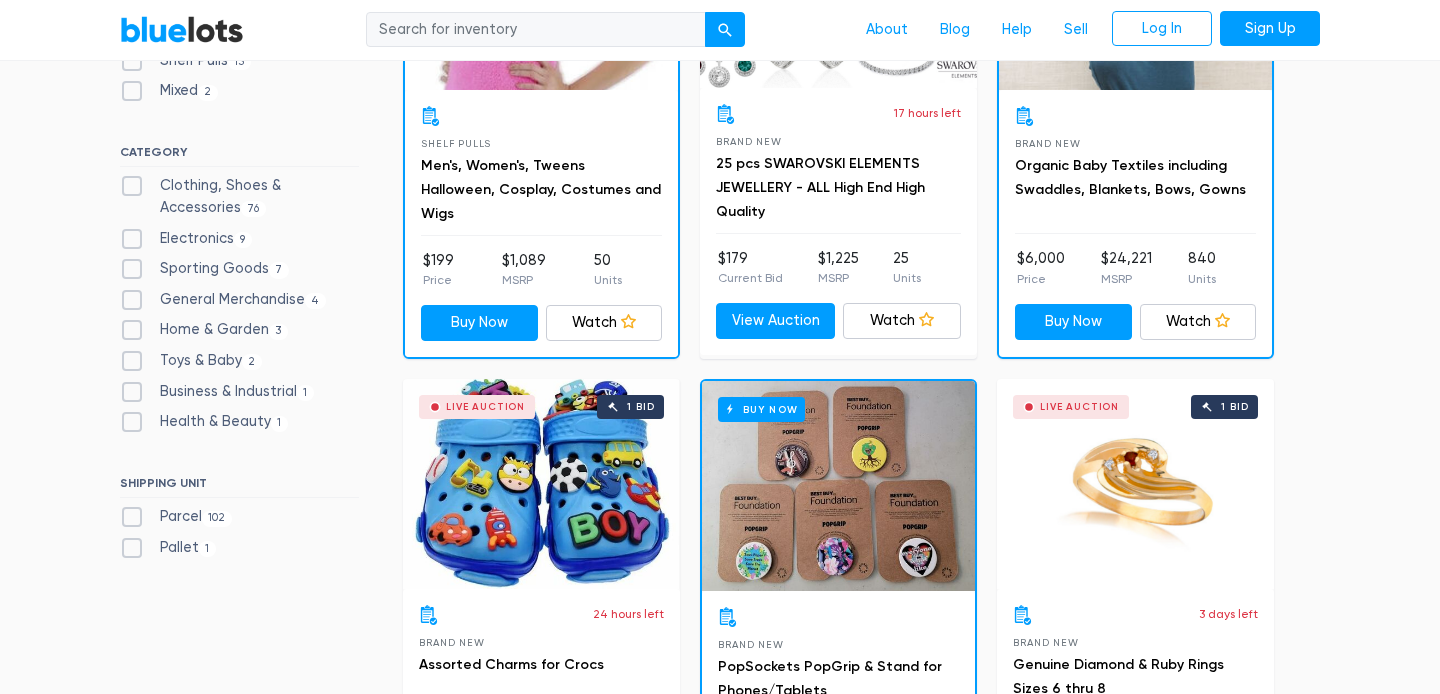 scroll, scrollTop: 775, scrollLeft: 0, axis: vertical 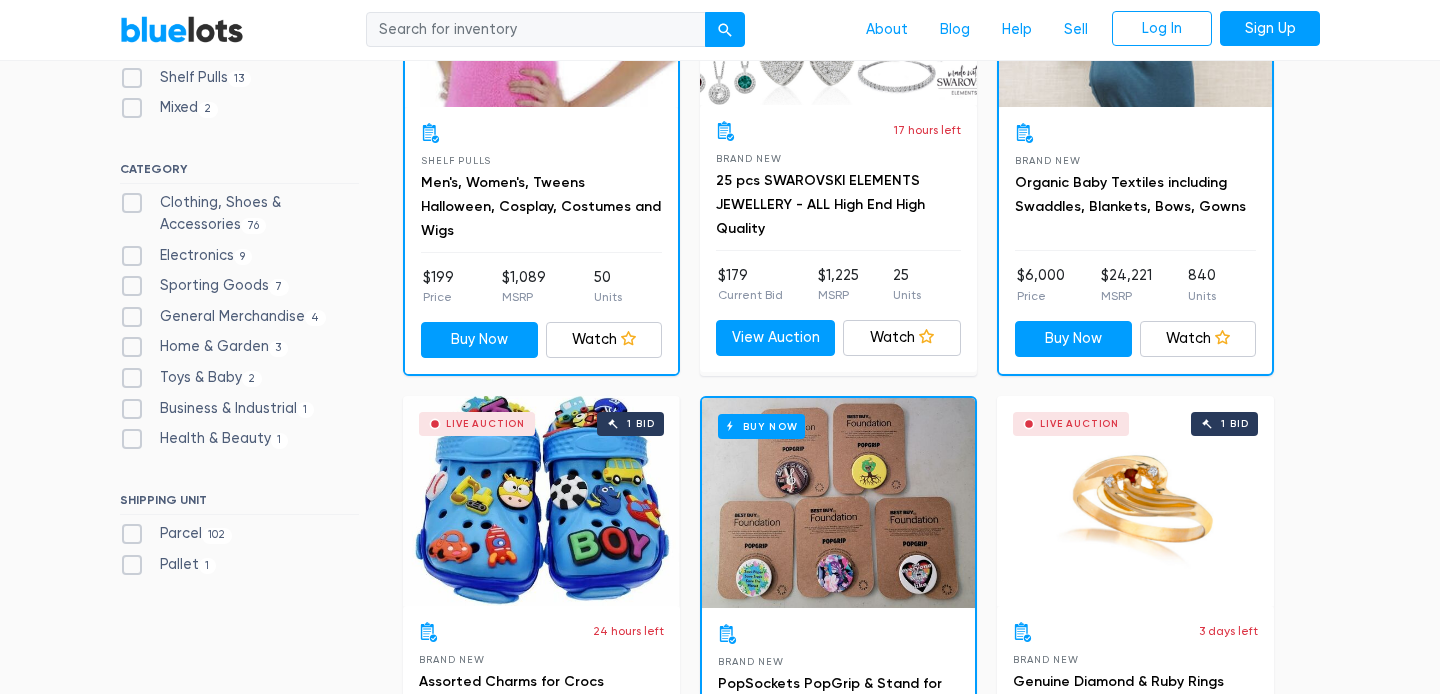 click on "Sporting Goods
7" at bounding box center [204, 286] 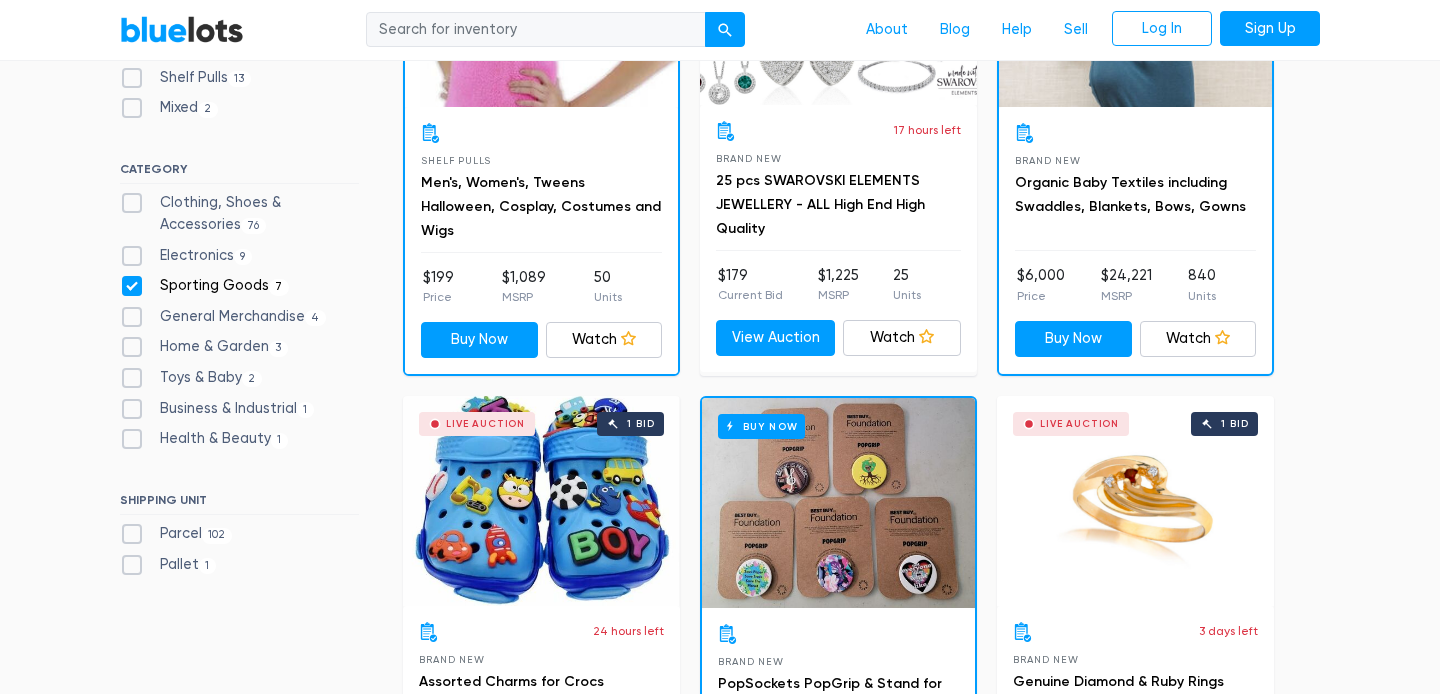 click on "Sporting Goods
7" at bounding box center (204, 286) 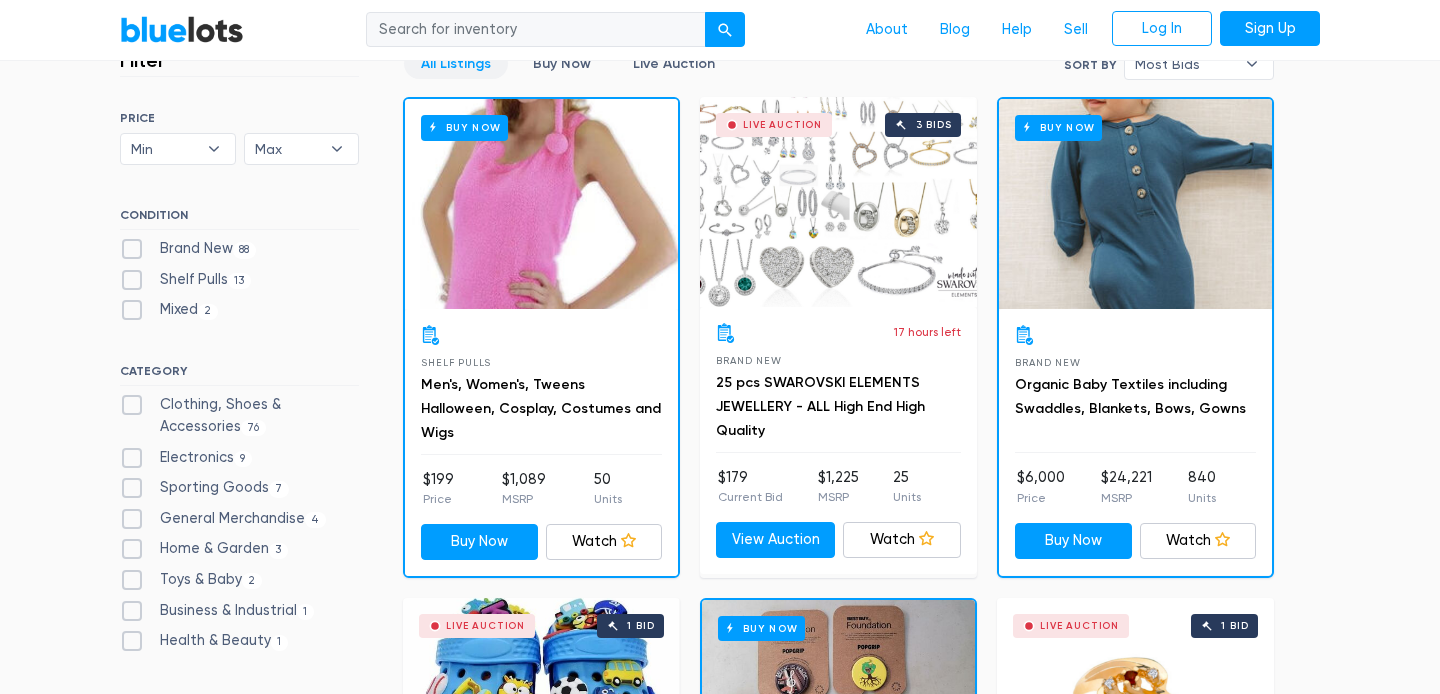 scroll, scrollTop: 602, scrollLeft: 0, axis: vertical 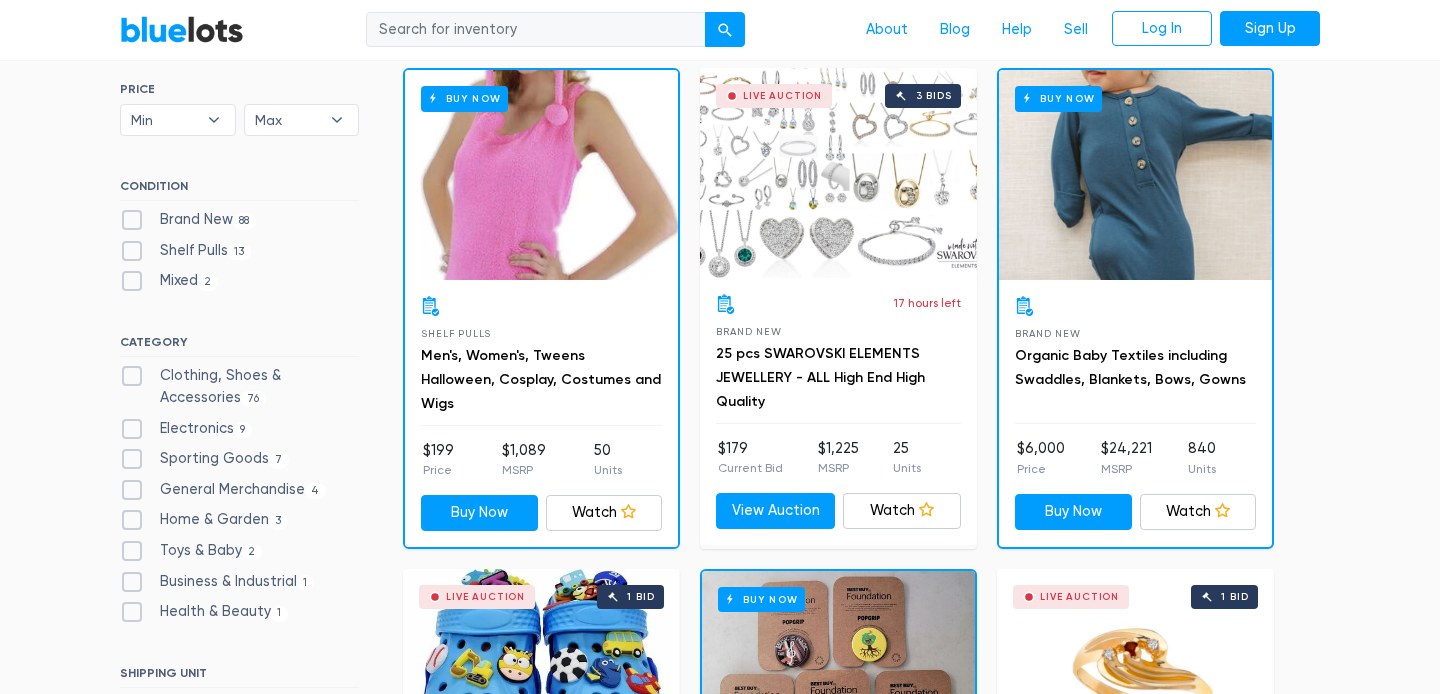 click on "Sporting Goods
7" at bounding box center (204, 459) 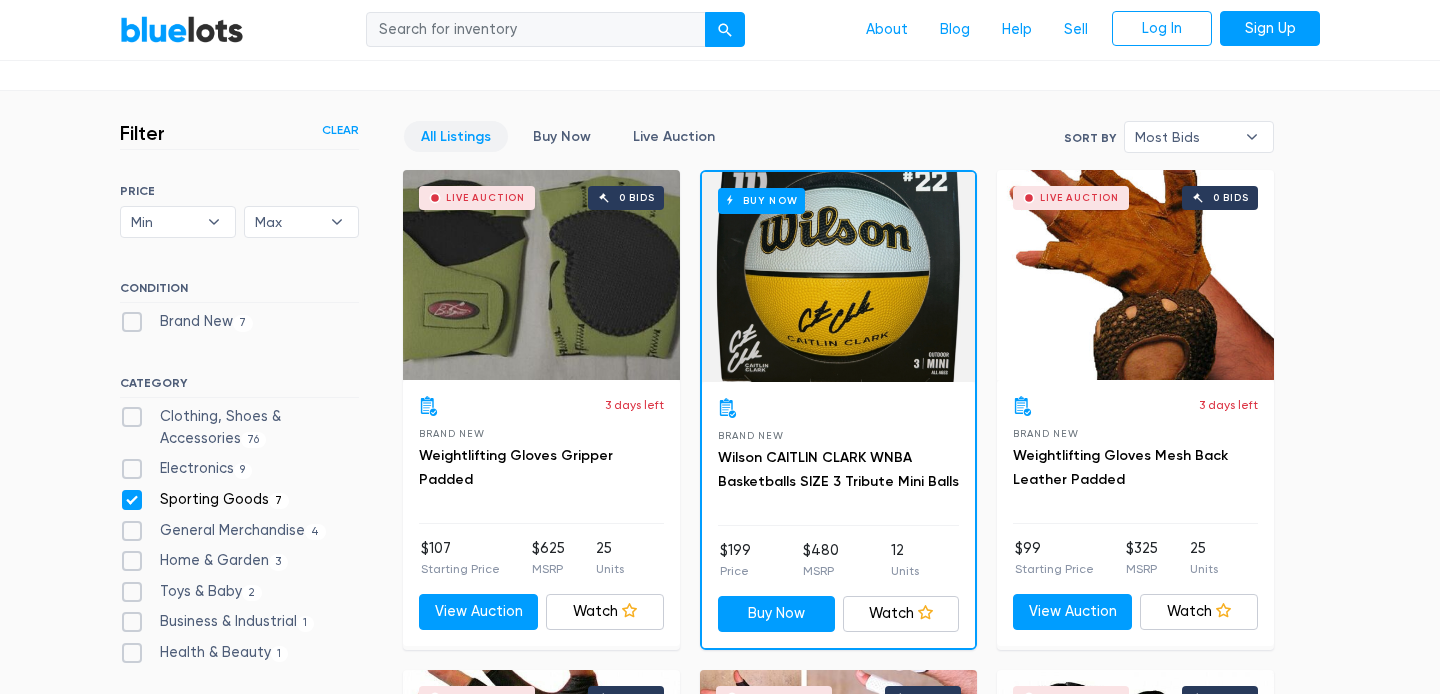 scroll, scrollTop: 501, scrollLeft: 0, axis: vertical 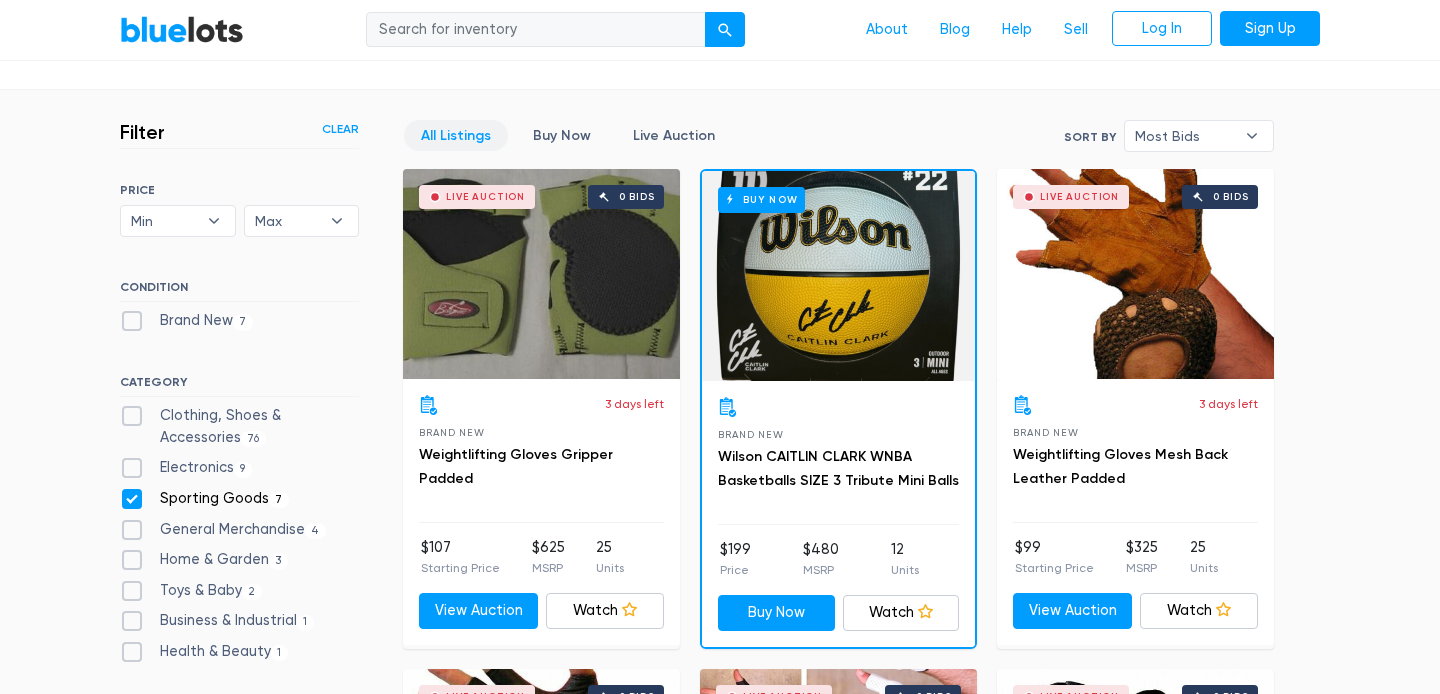 click on "Electronics
9" at bounding box center [186, 468] 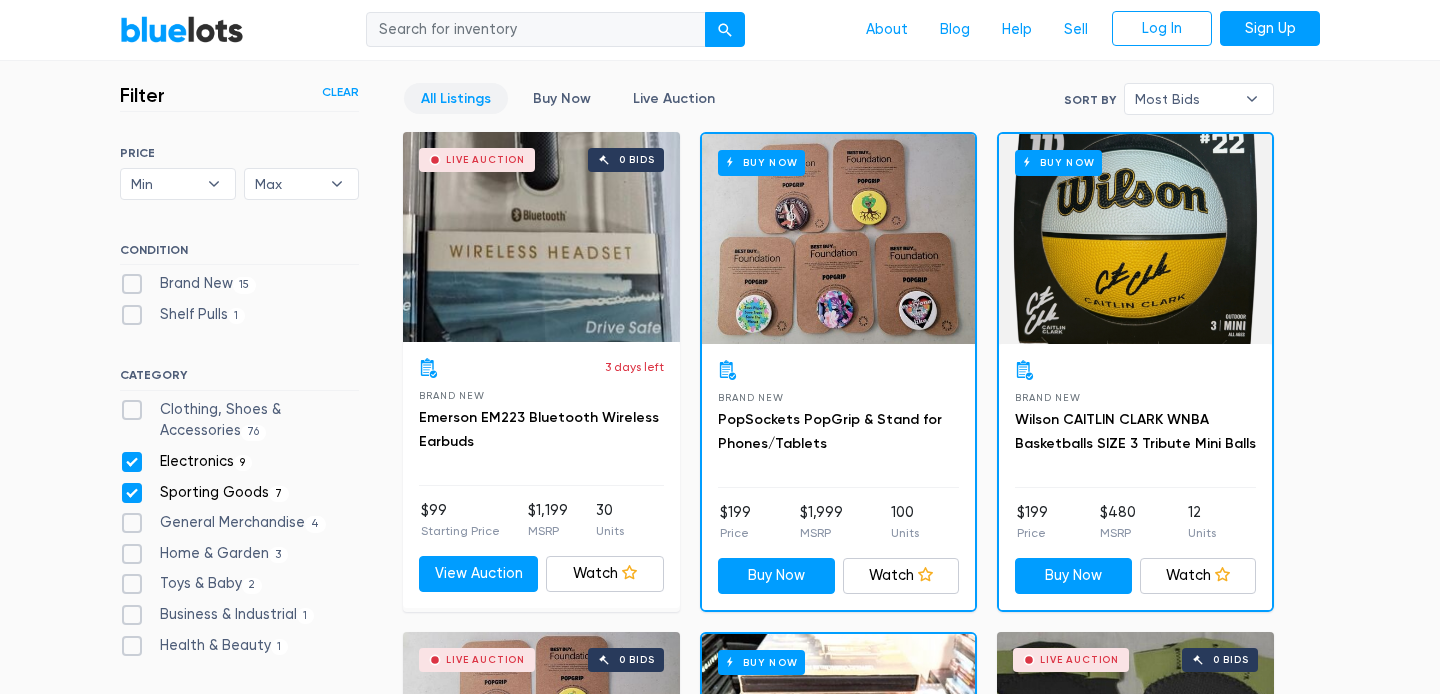 scroll, scrollTop: 538, scrollLeft: 0, axis: vertical 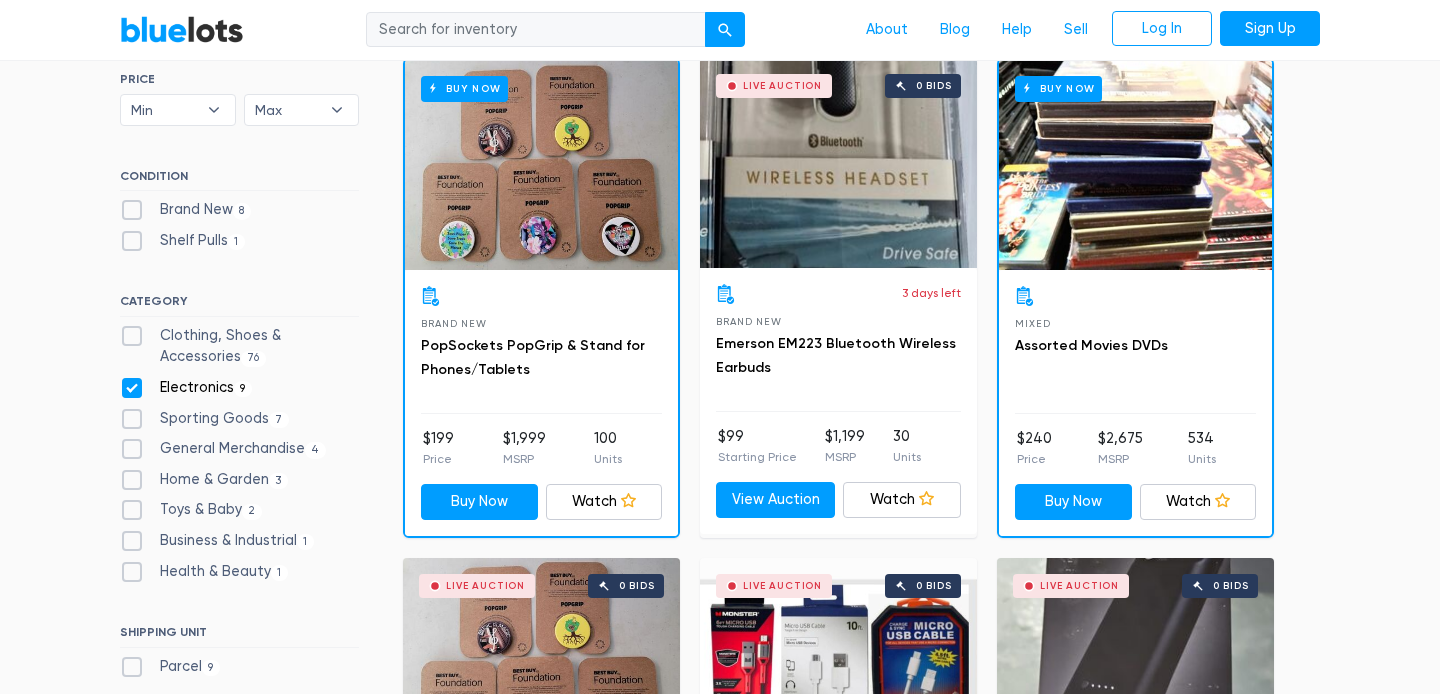 click on "Electronics
9" at bounding box center [186, 388] 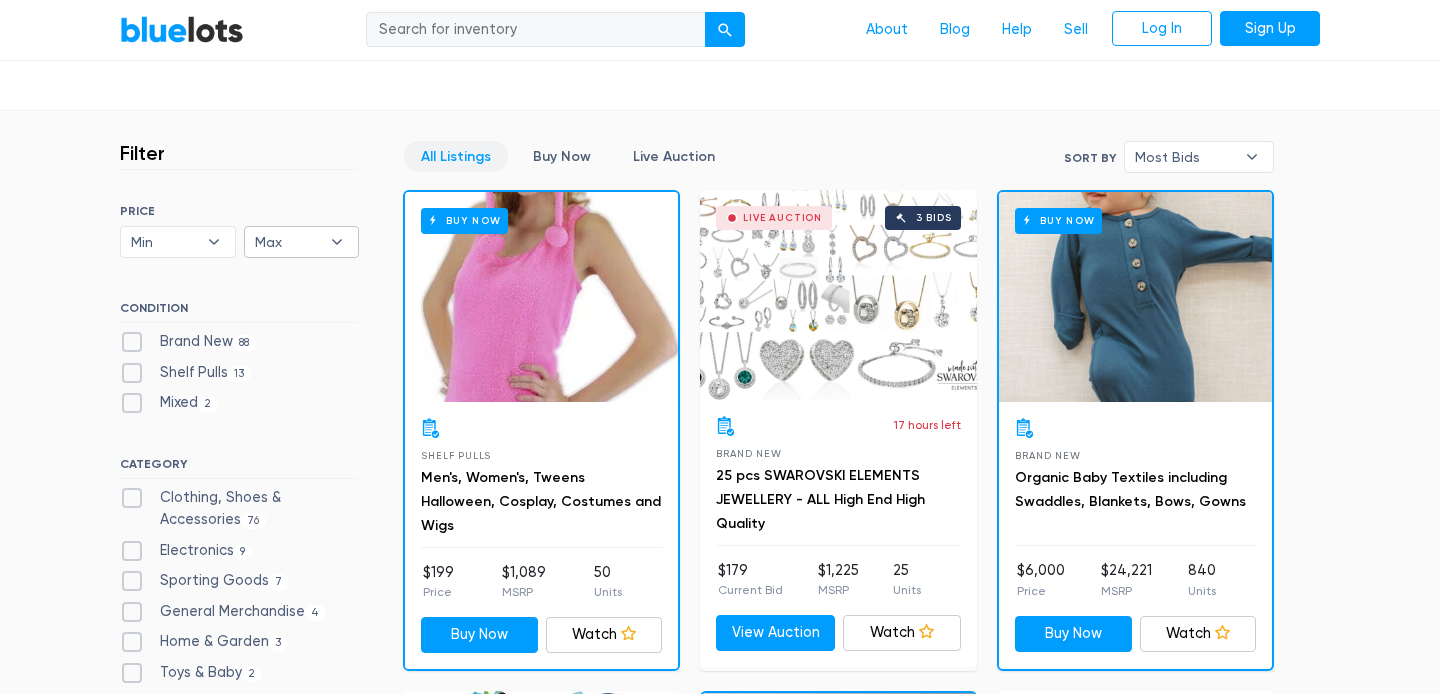 scroll, scrollTop: 302, scrollLeft: 0, axis: vertical 